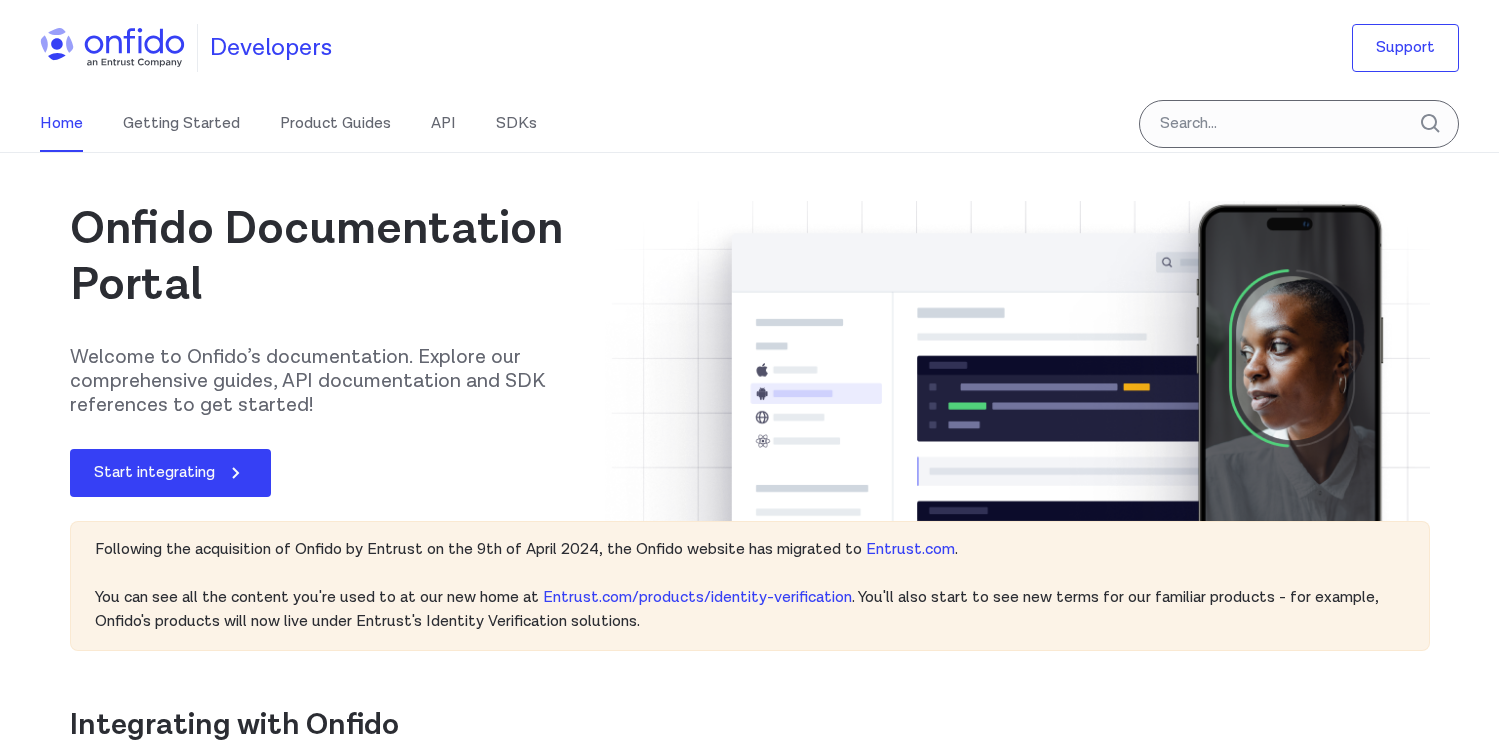 scroll, scrollTop: 0, scrollLeft: 0, axis: both 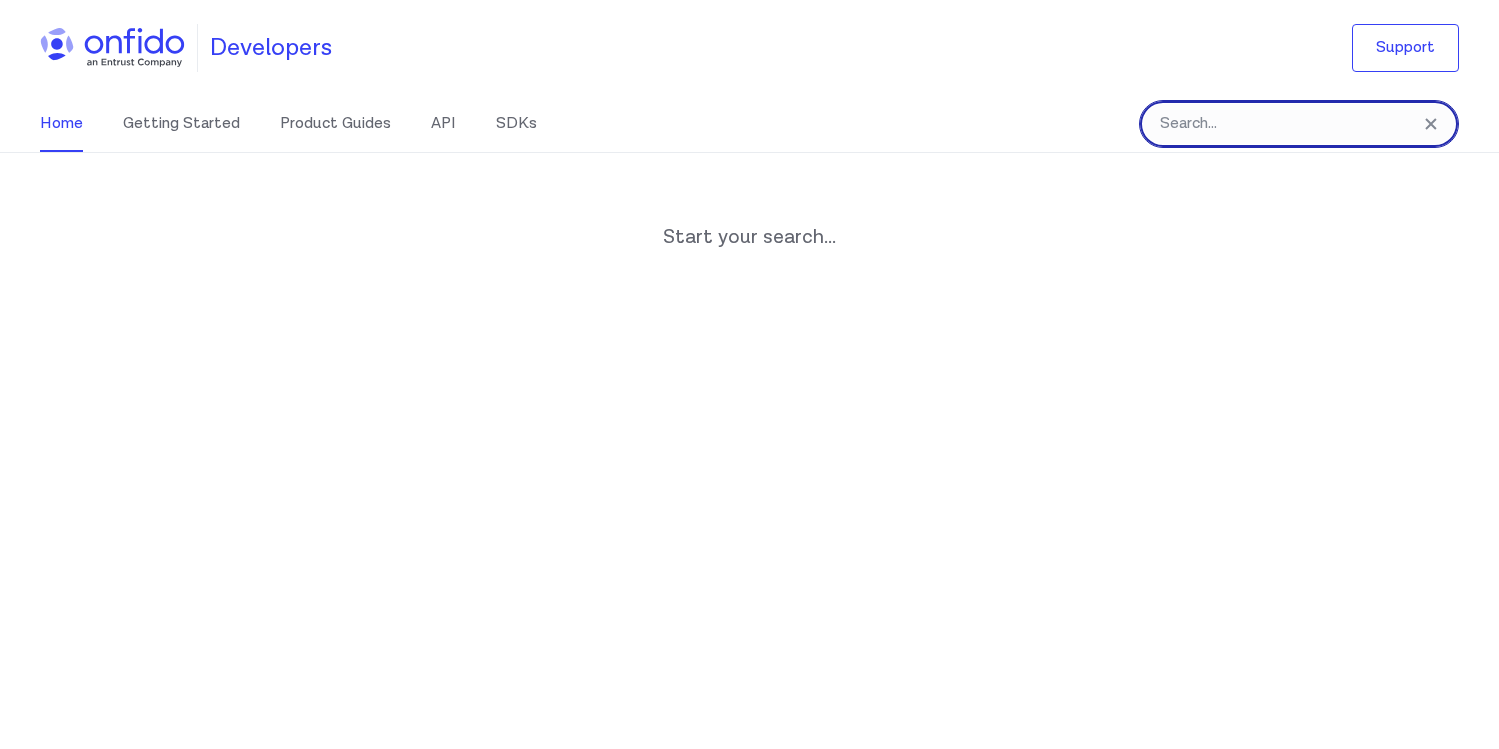 click at bounding box center [1299, 124] 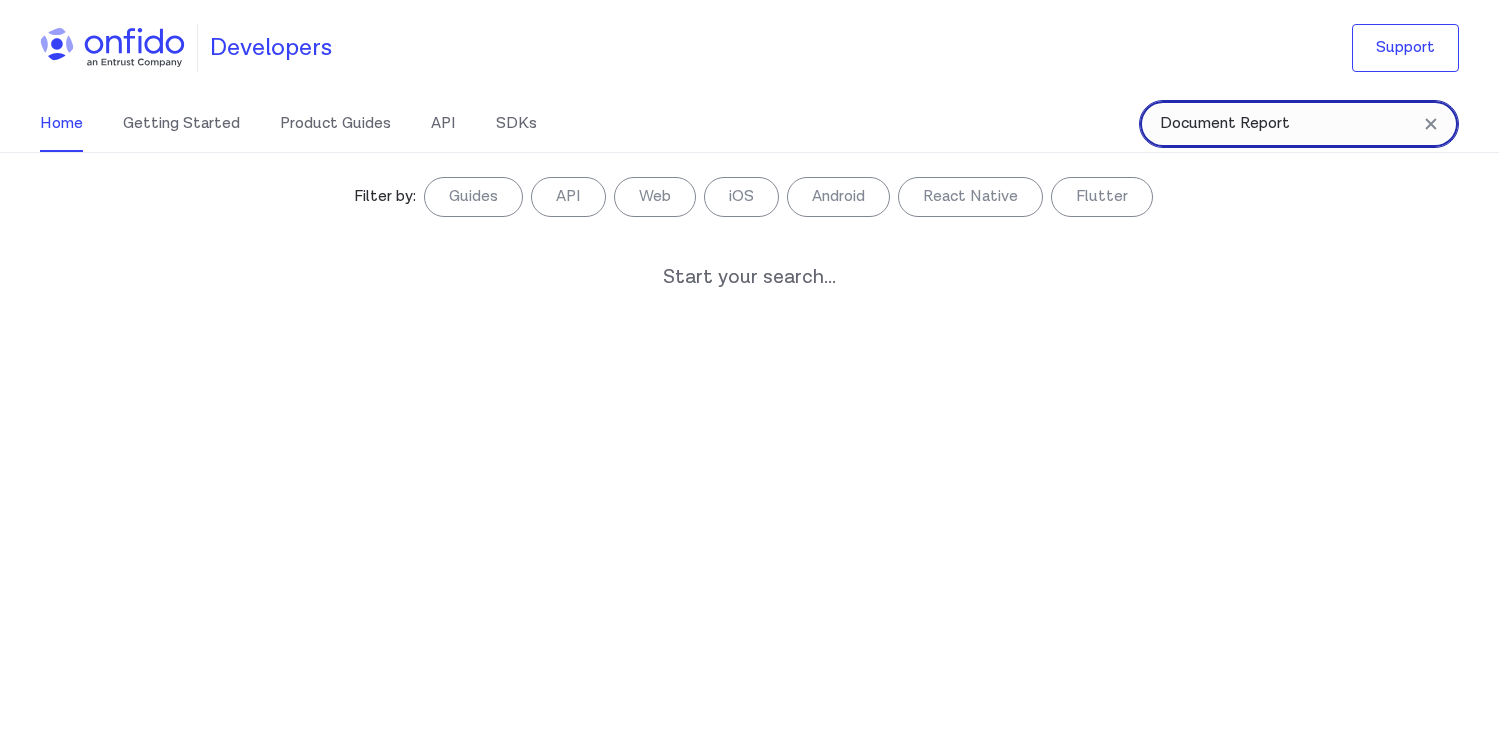 type on "Document Report" 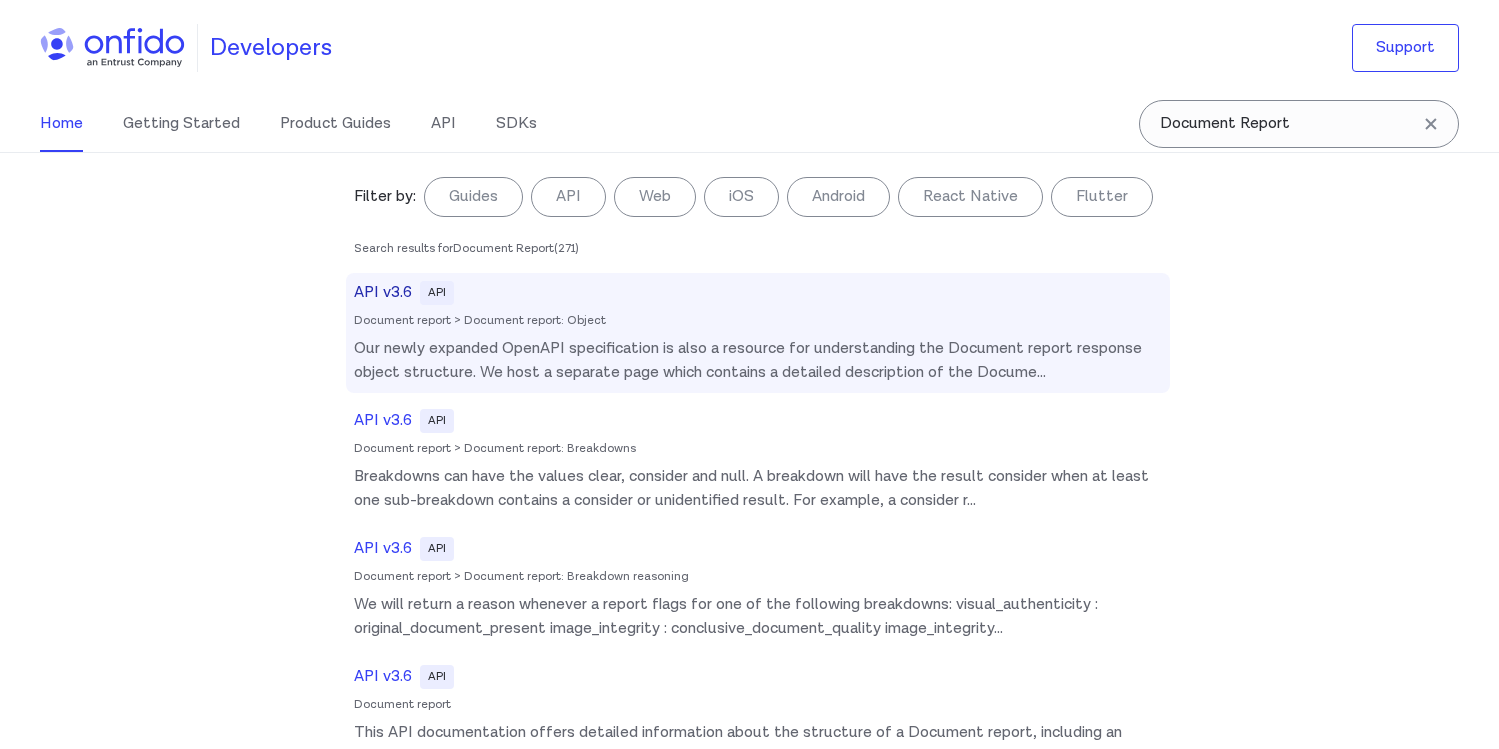 click on "API v3.6 API Document report > Document report: Object Our newly expanded OpenAPI specification is also a resource for understanding the Document report response object structure. We host a separate page which contains a detailed description of the Docume ..." at bounding box center [758, 333] 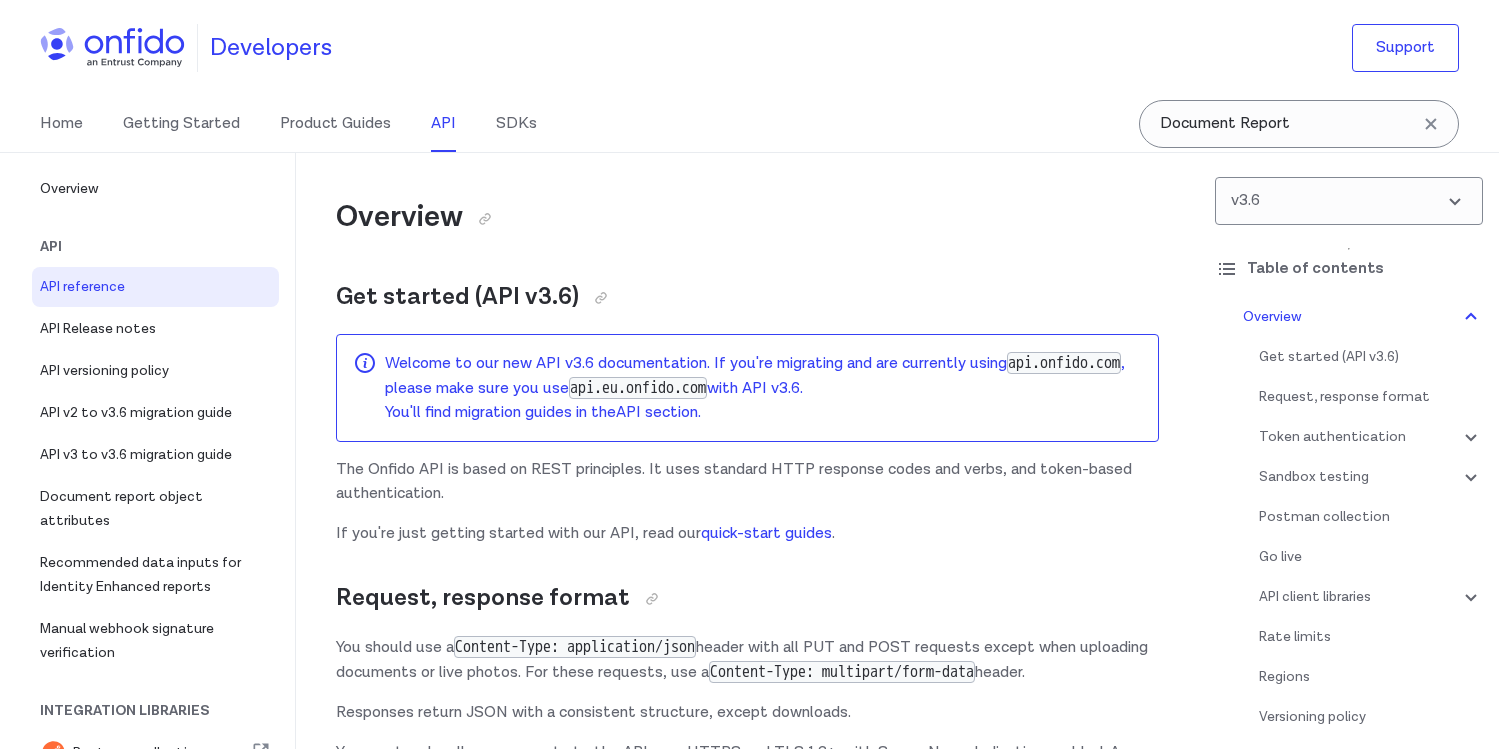 scroll, scrollTop: 5056, scrollLeft: 0, axis: vertical 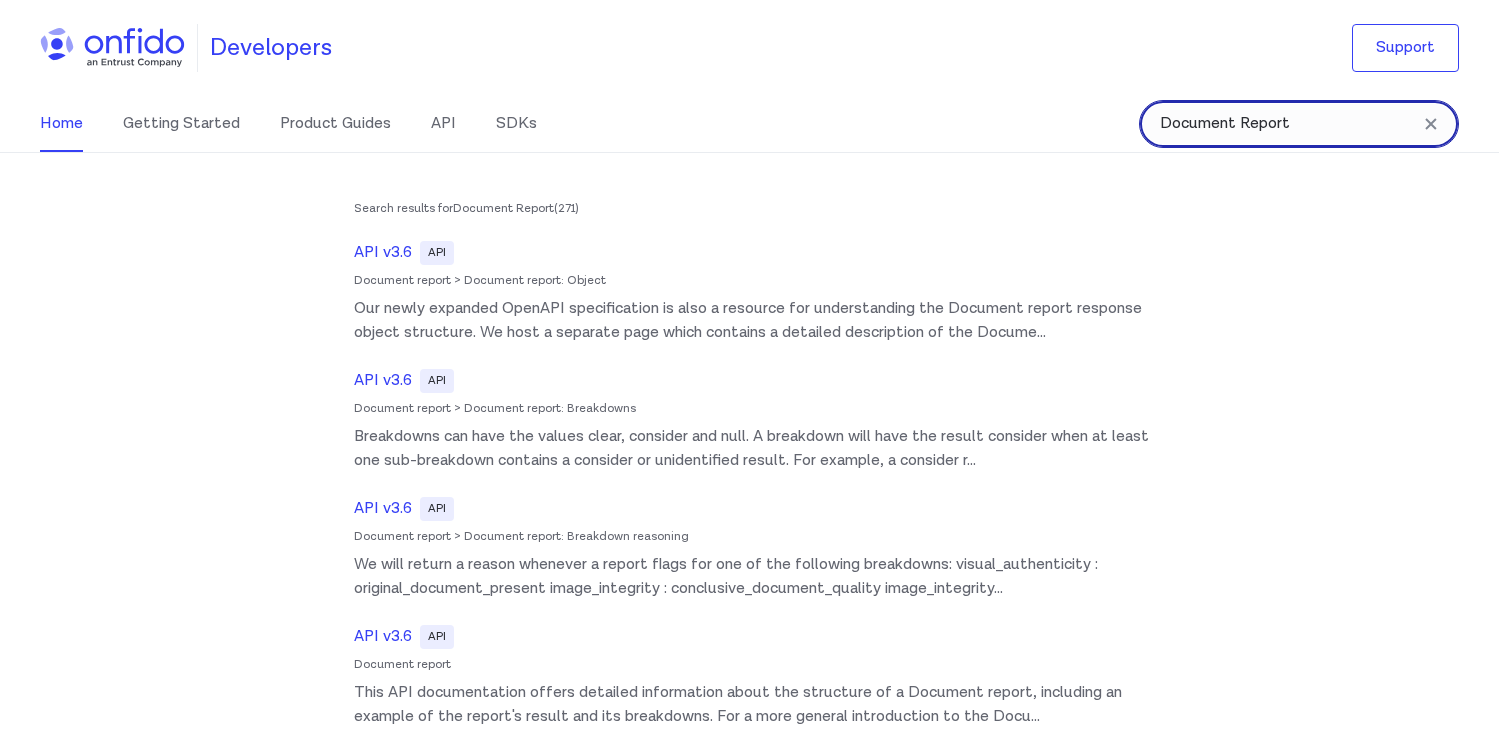 click on "Document Report" at bounding box center [1299, 124] 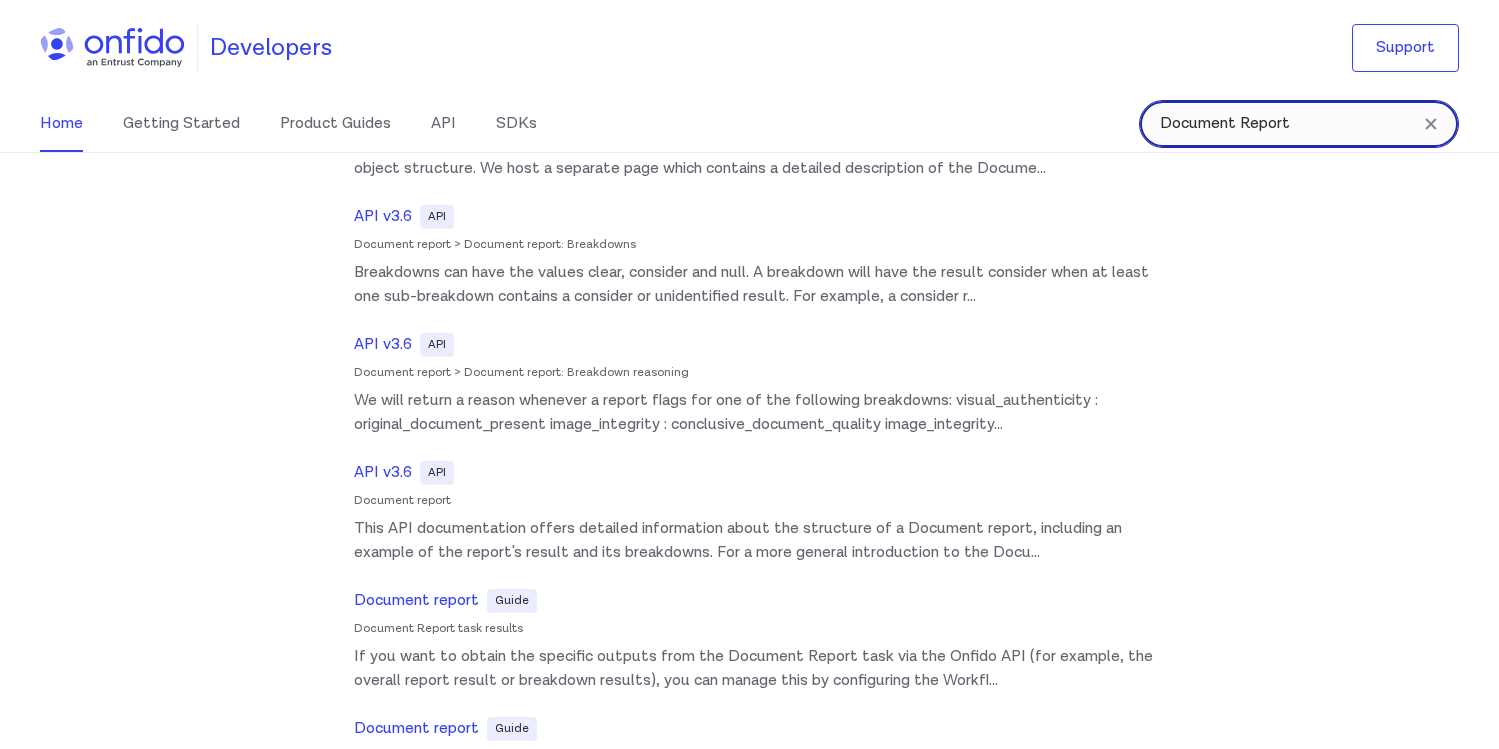 scroll, scrollTop: 735, scrollLeft: 0, axis: vertical 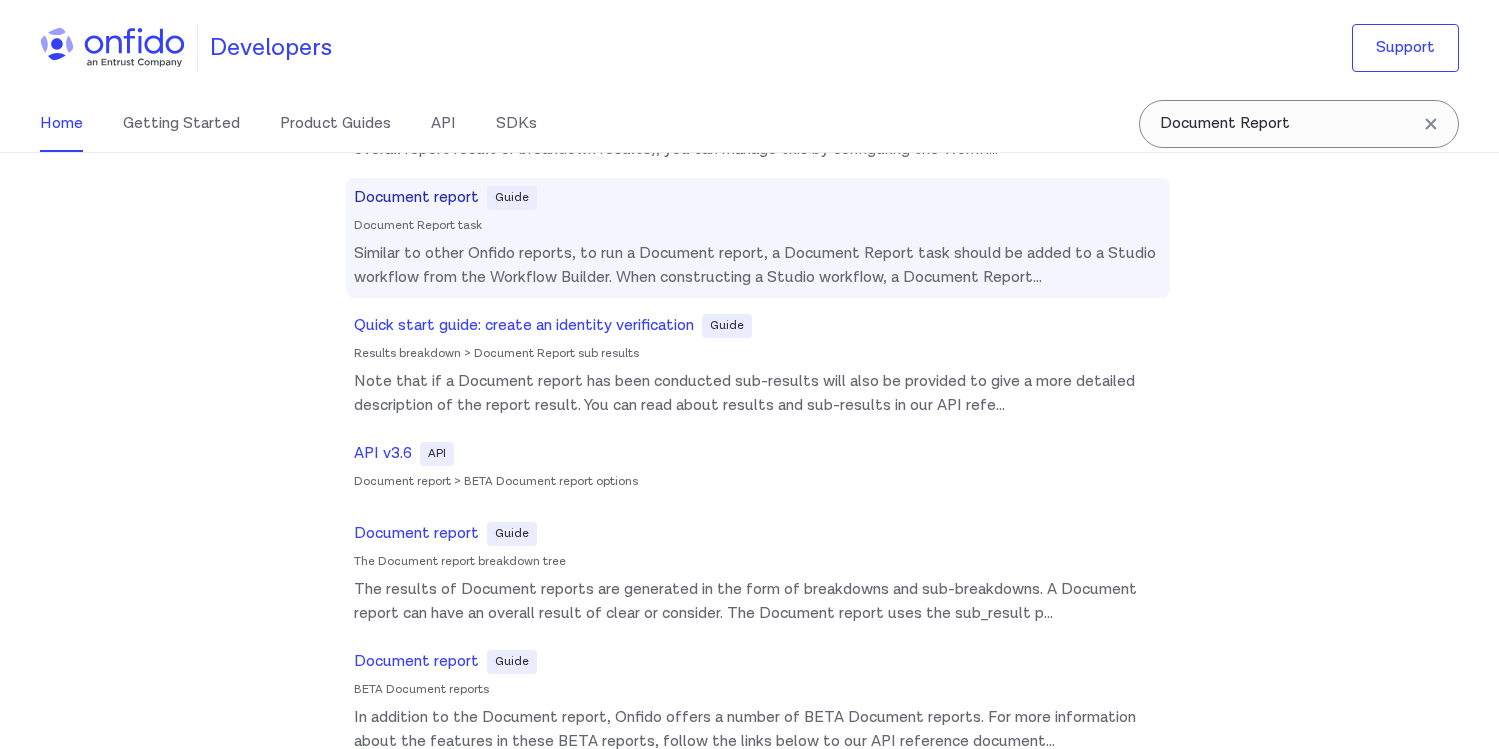click on "Document report" at bounding box center [416, 198] 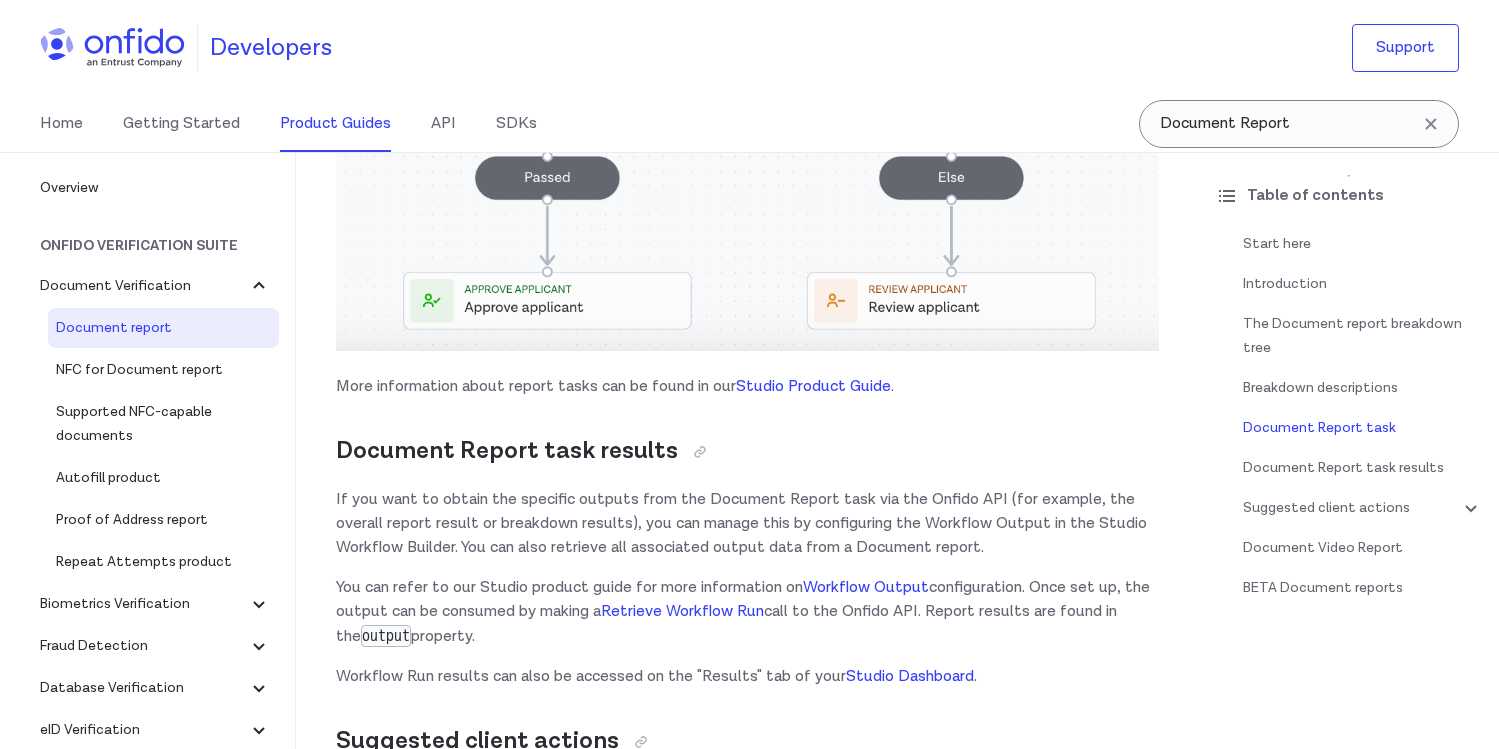 scroll, scrollTop: 9685, scrollLeft: 0, axis: vertical 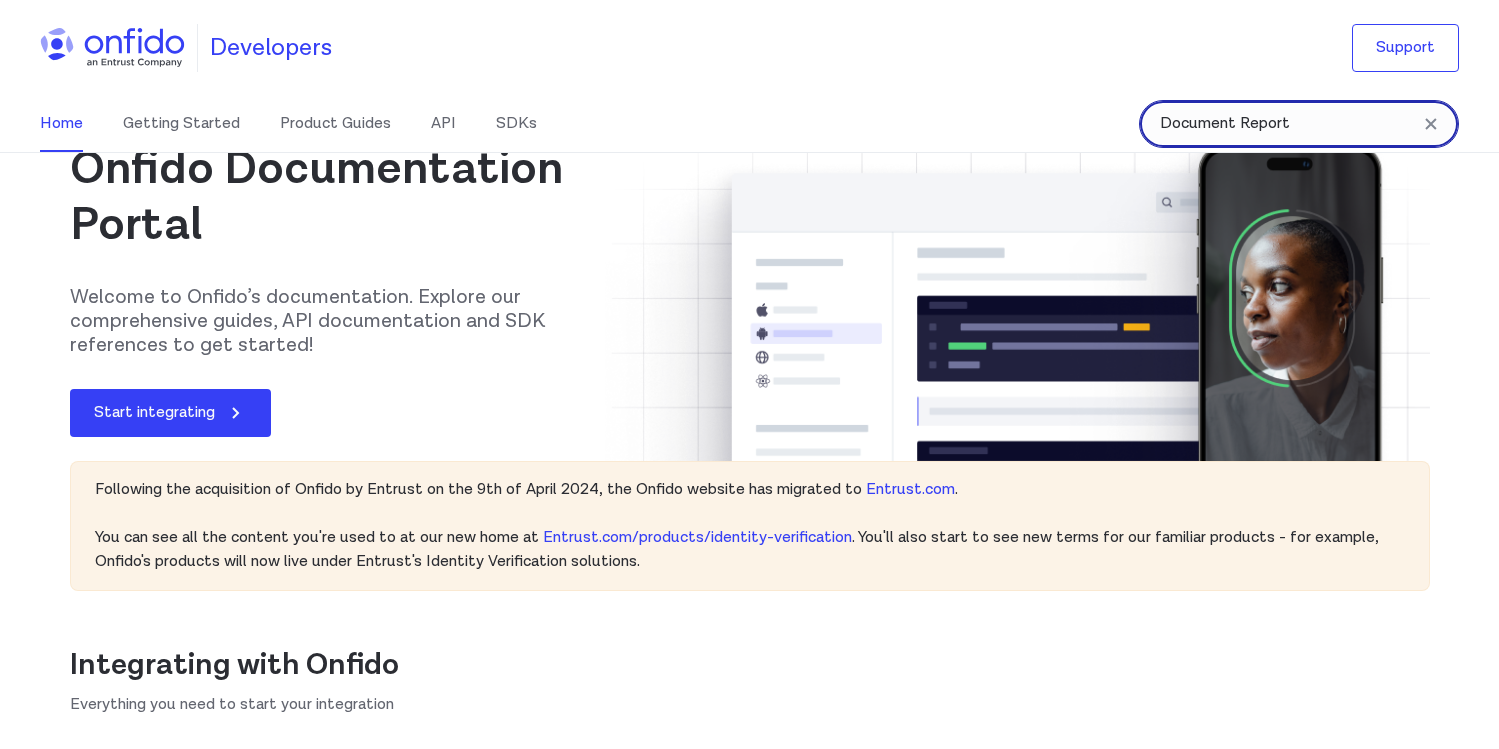 drag, startPoint x: 1306, startPoint y: 136, endPoint x: 1349, endPoint y: 133, distance: 43.104523 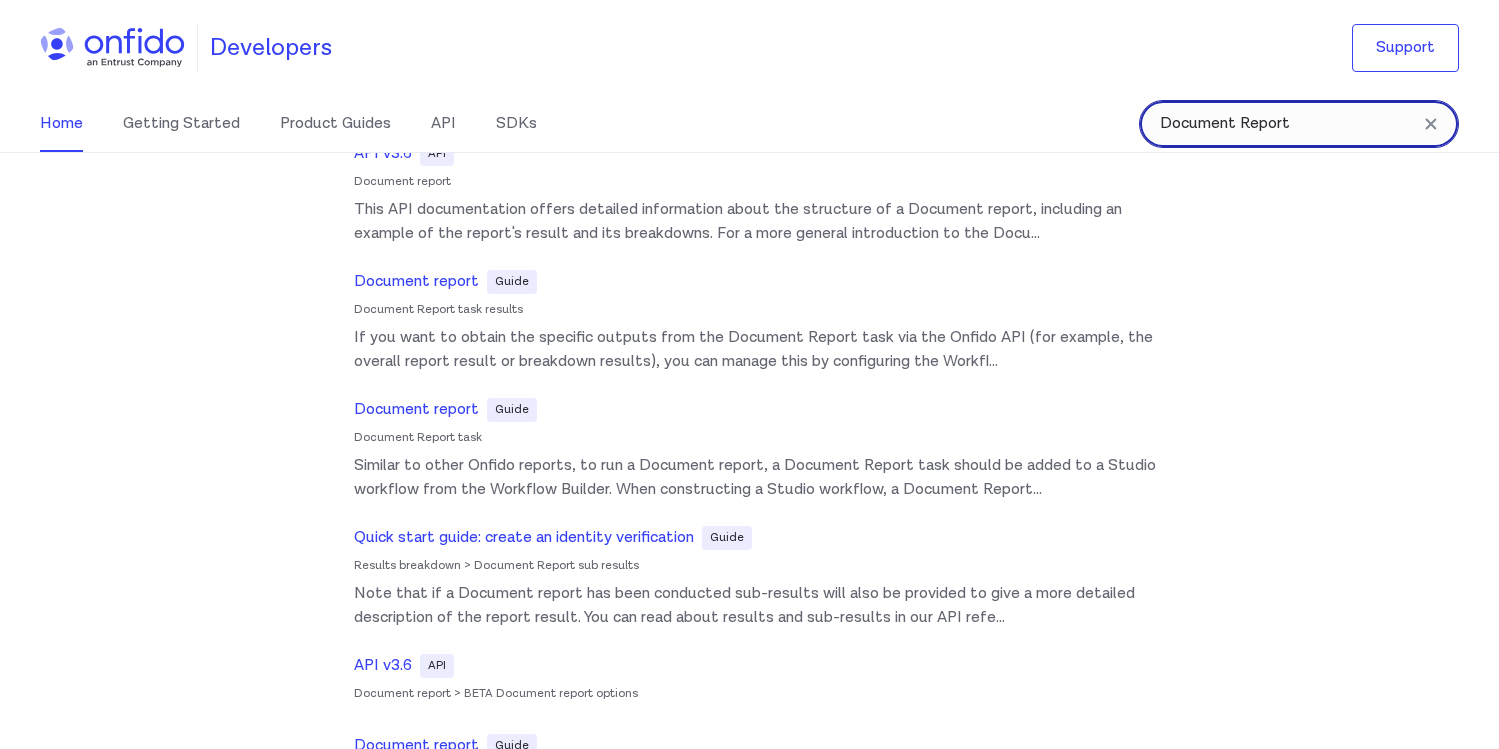 scroll, scrollTop: 0, scrollLeft: 0, axis: both 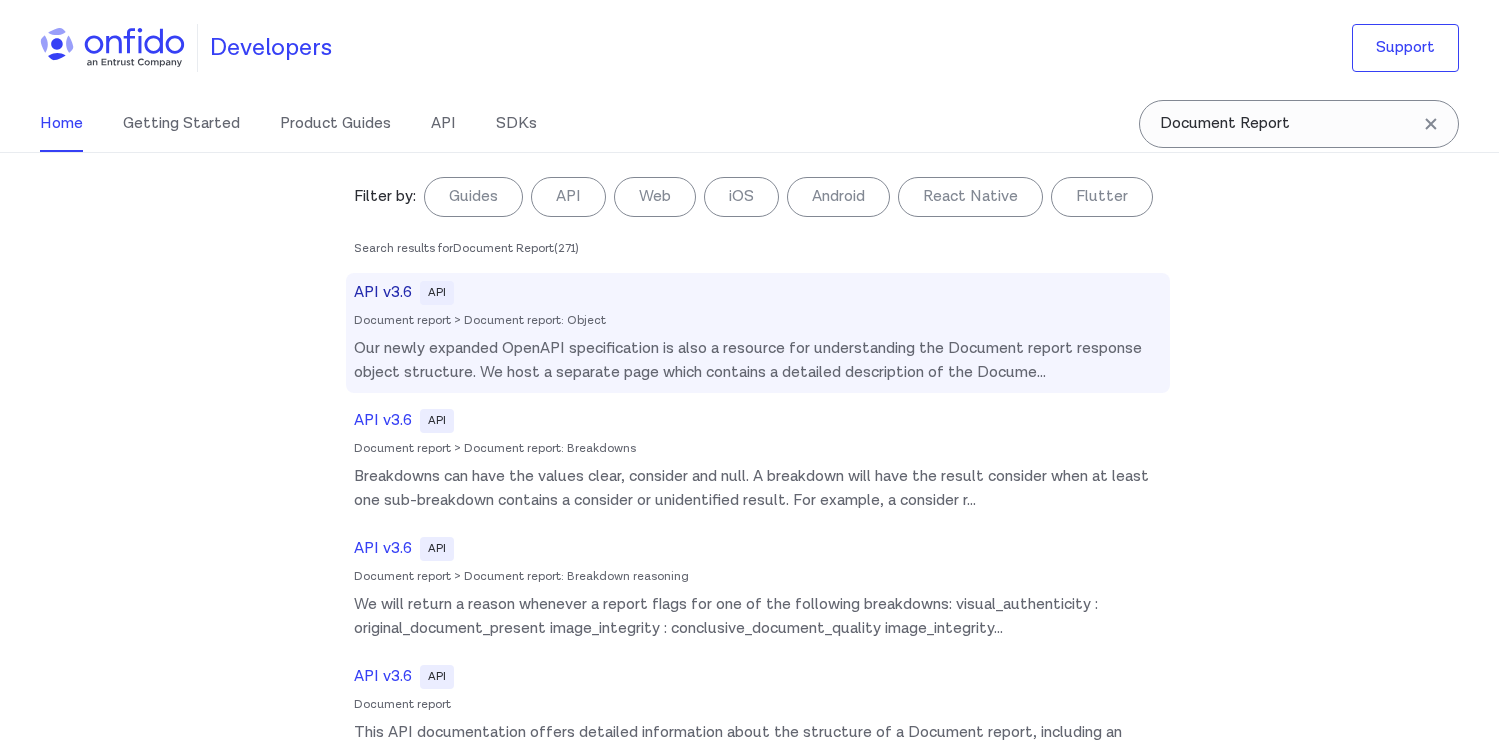 click on "API v3.6" at bounding box center (383, 293) 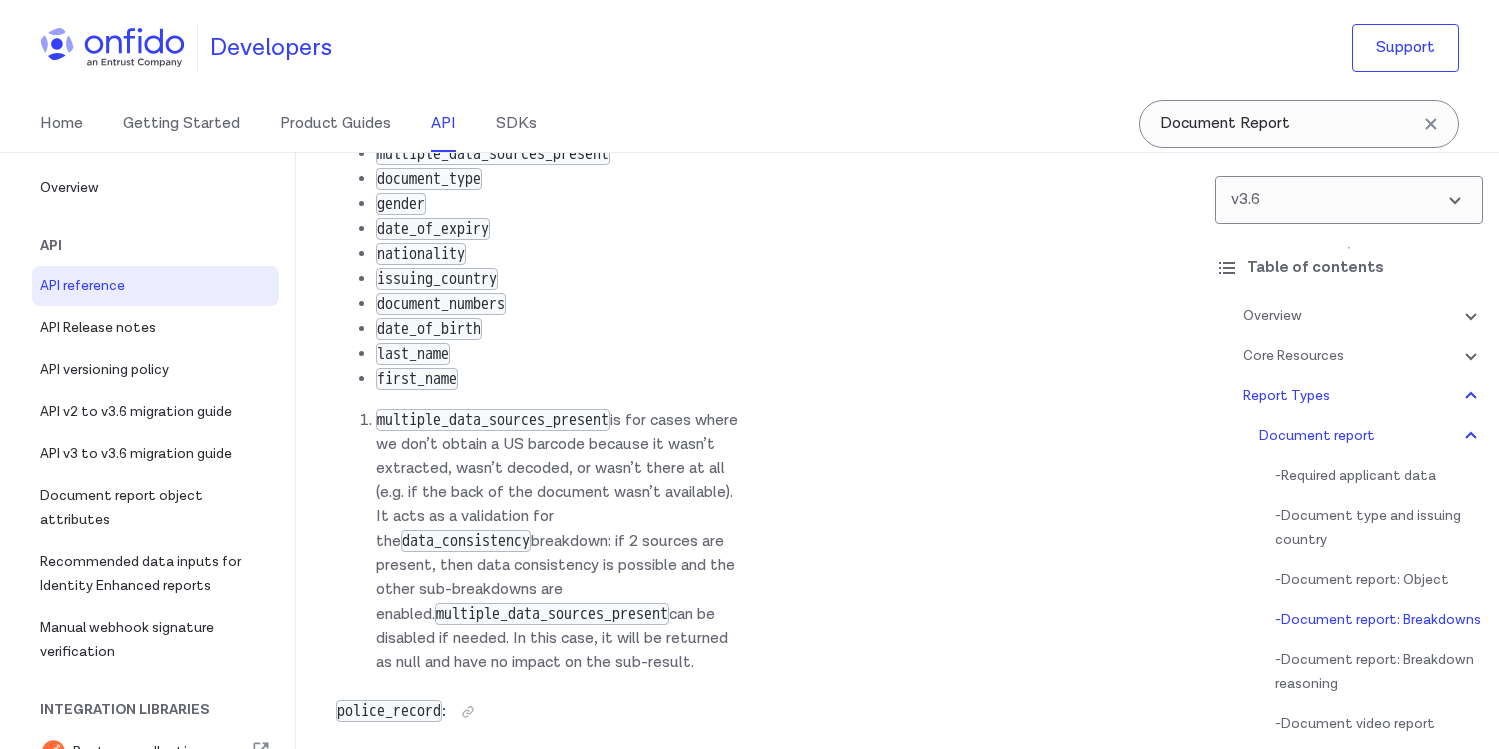 scroll, scrollTop: 90033, scrollLeft: 0, axis: vertical 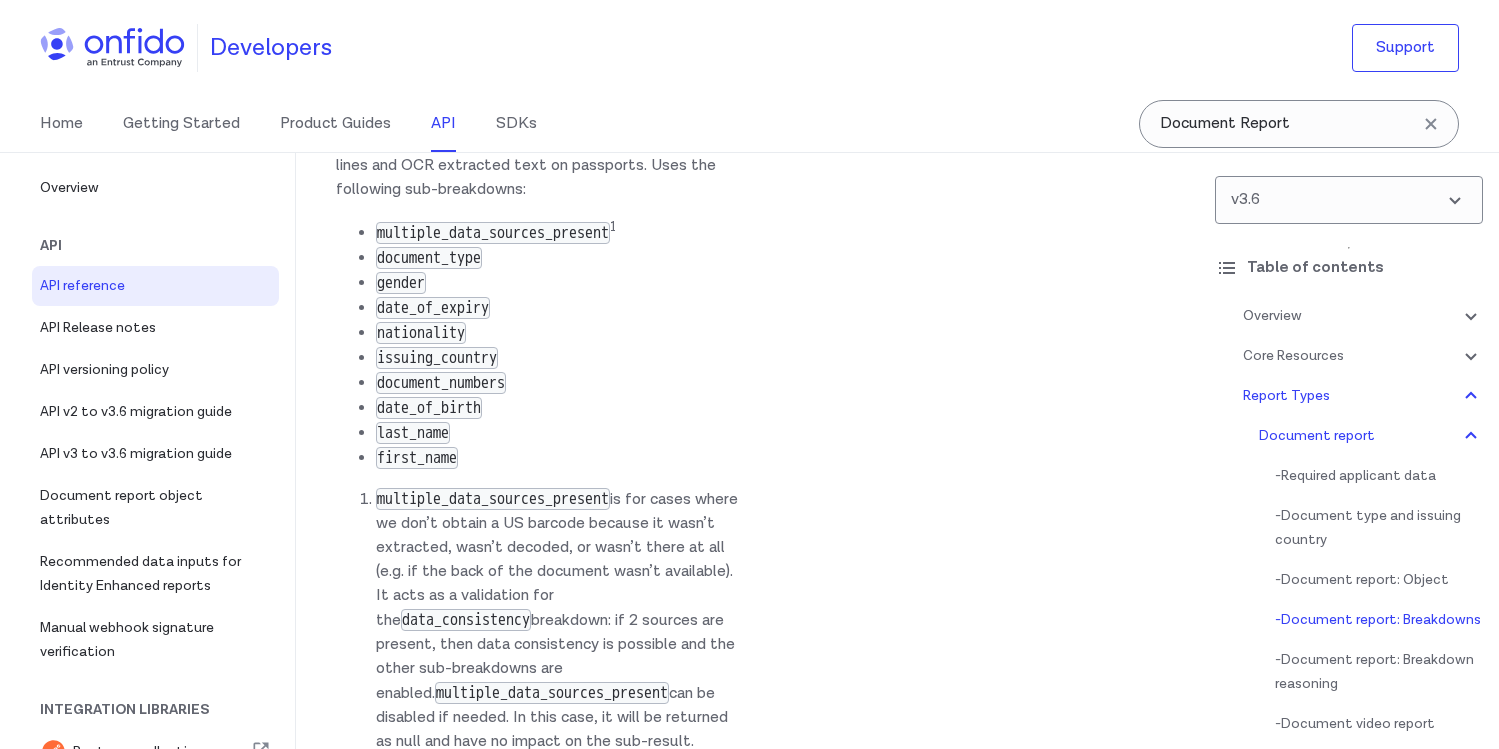 drag, startPoint x: 490, startPoint y: 565, endPoint x: 377, endPoint y: 489, distance: 136.18002 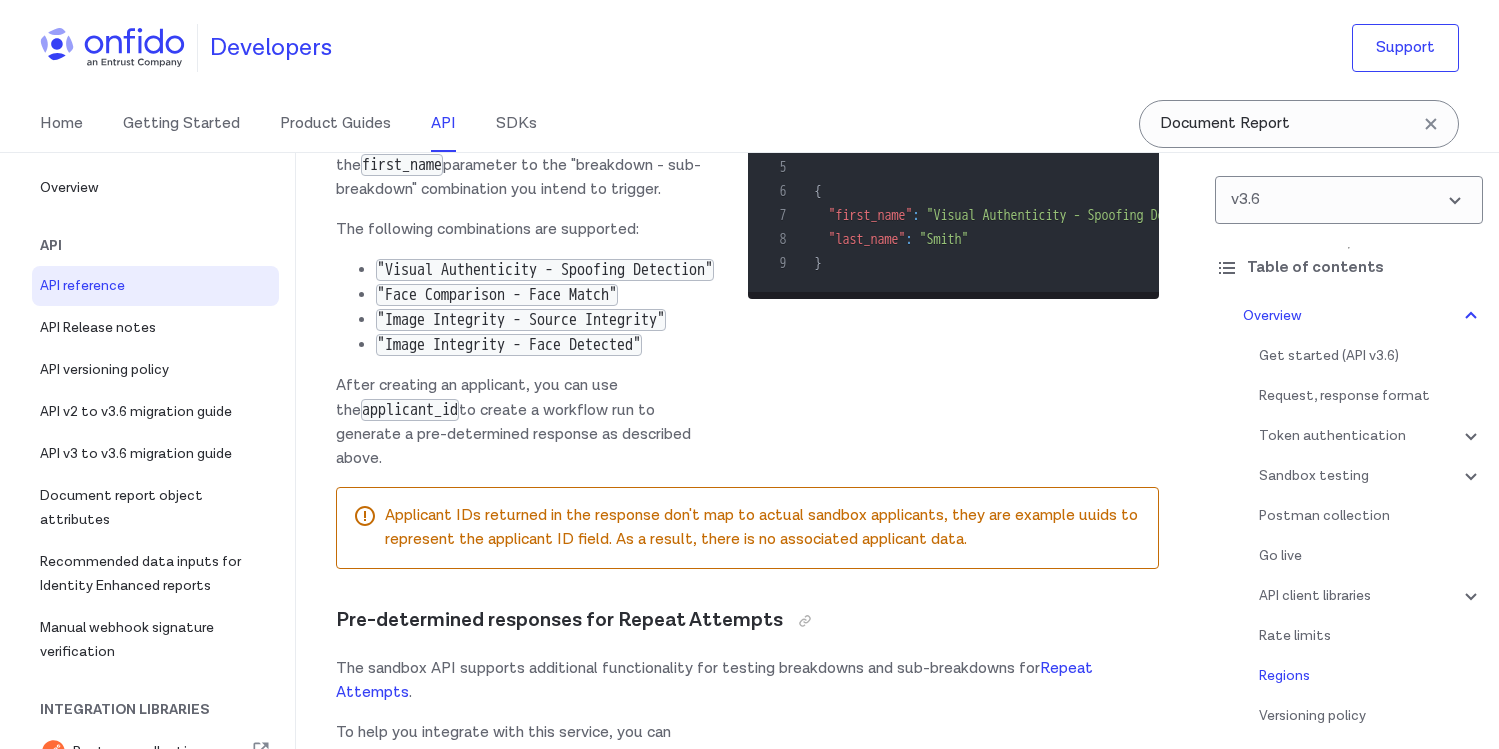 scroll, scrollTop: 0, scrollLeft: 0, axis: both 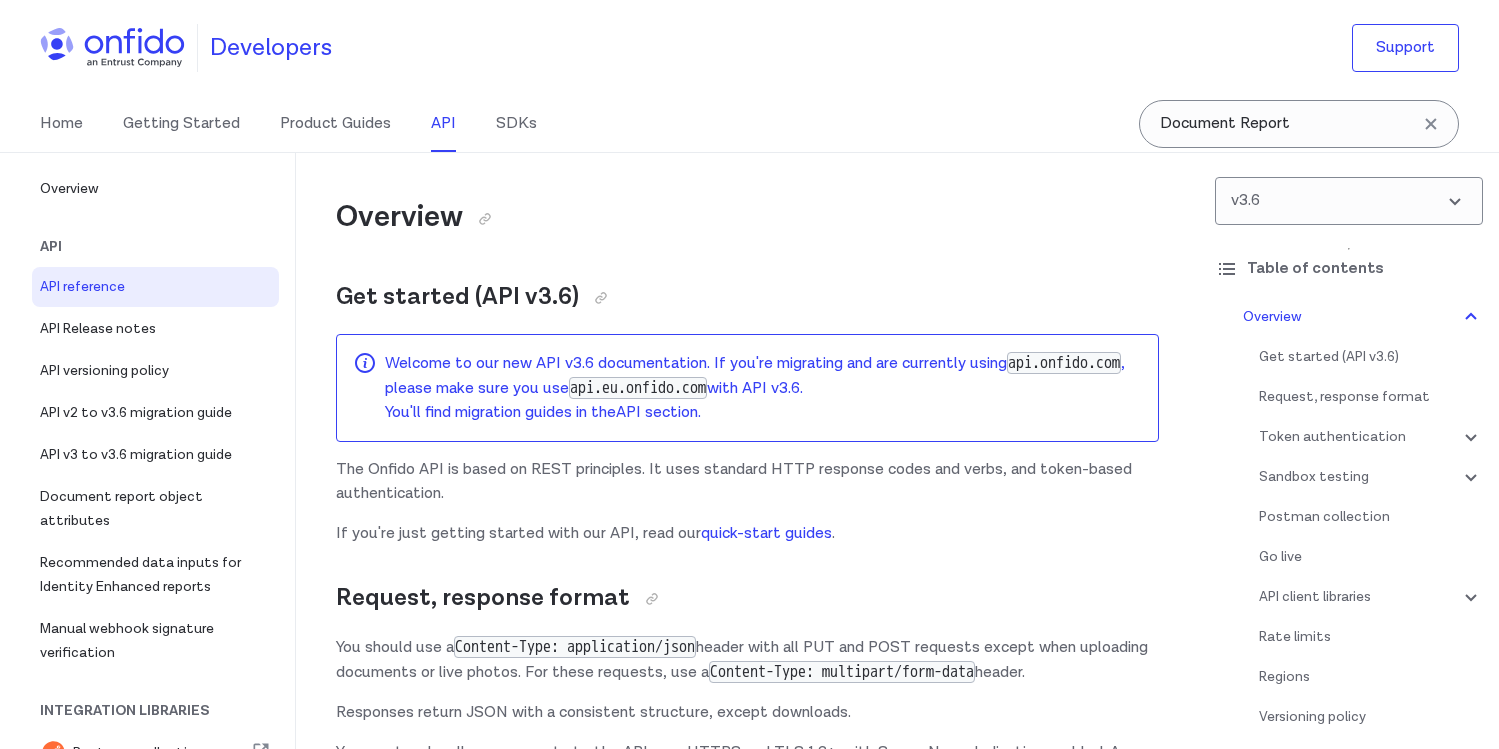 click at bounding box center [112, 48] 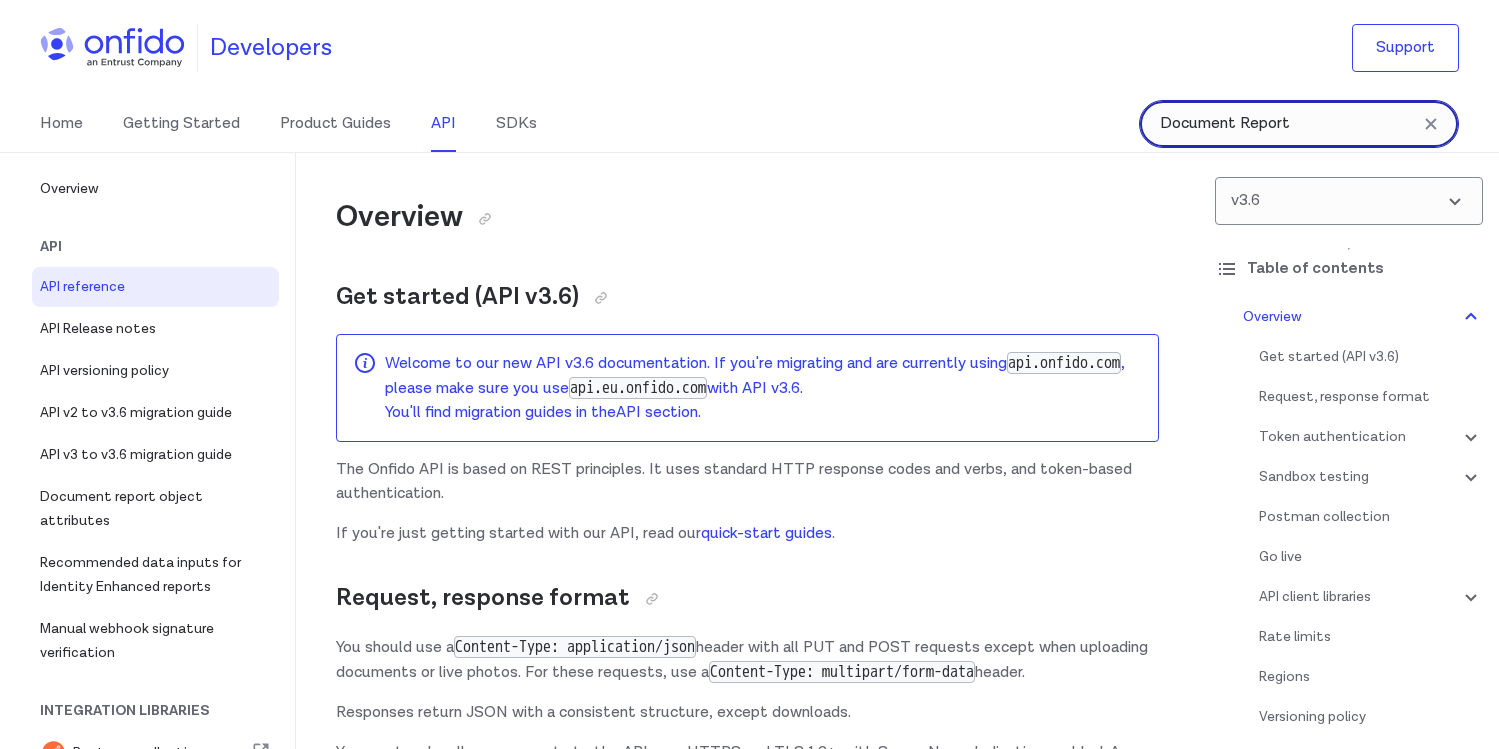 click on "Document Report" at bounding box center (1299, 124) 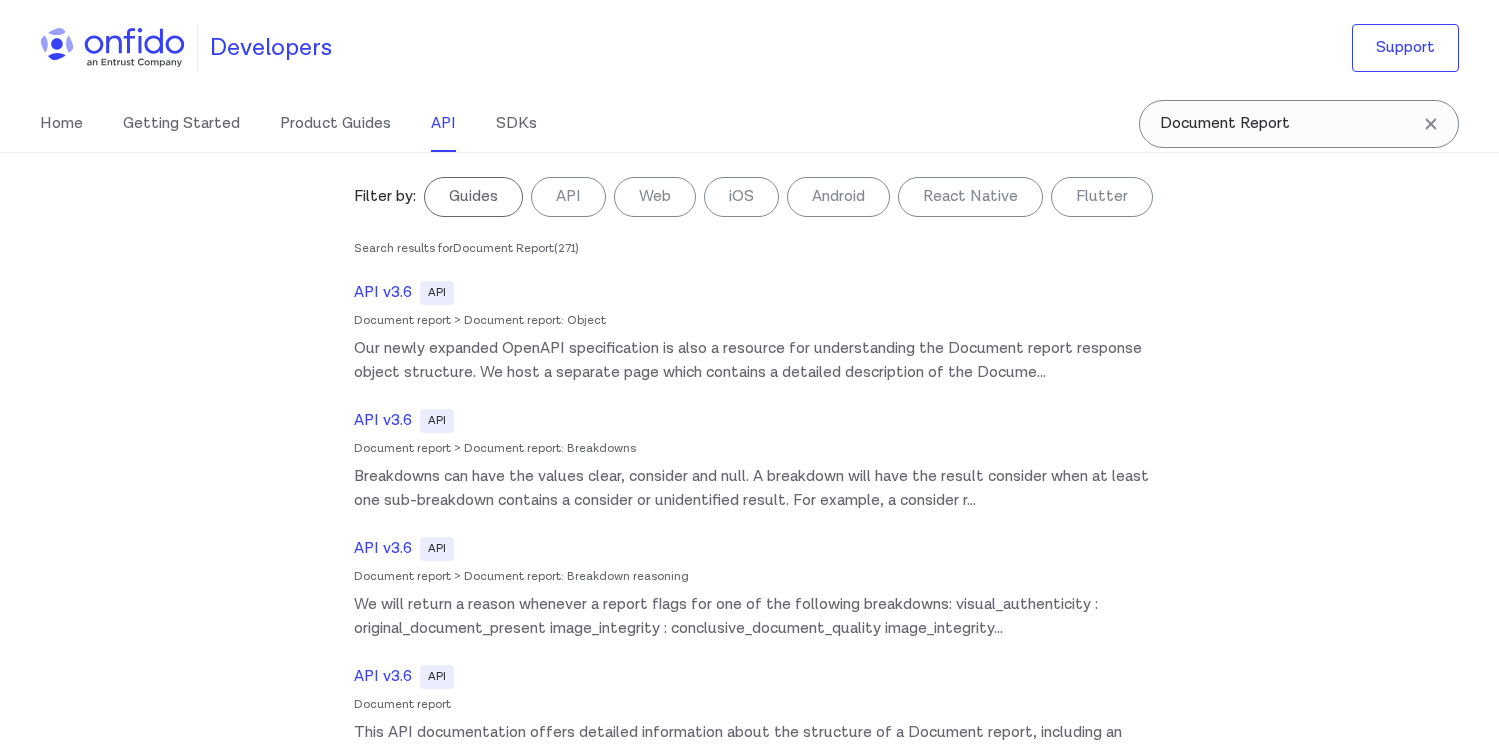 click on "Guides" at bounding box center (473, 197) 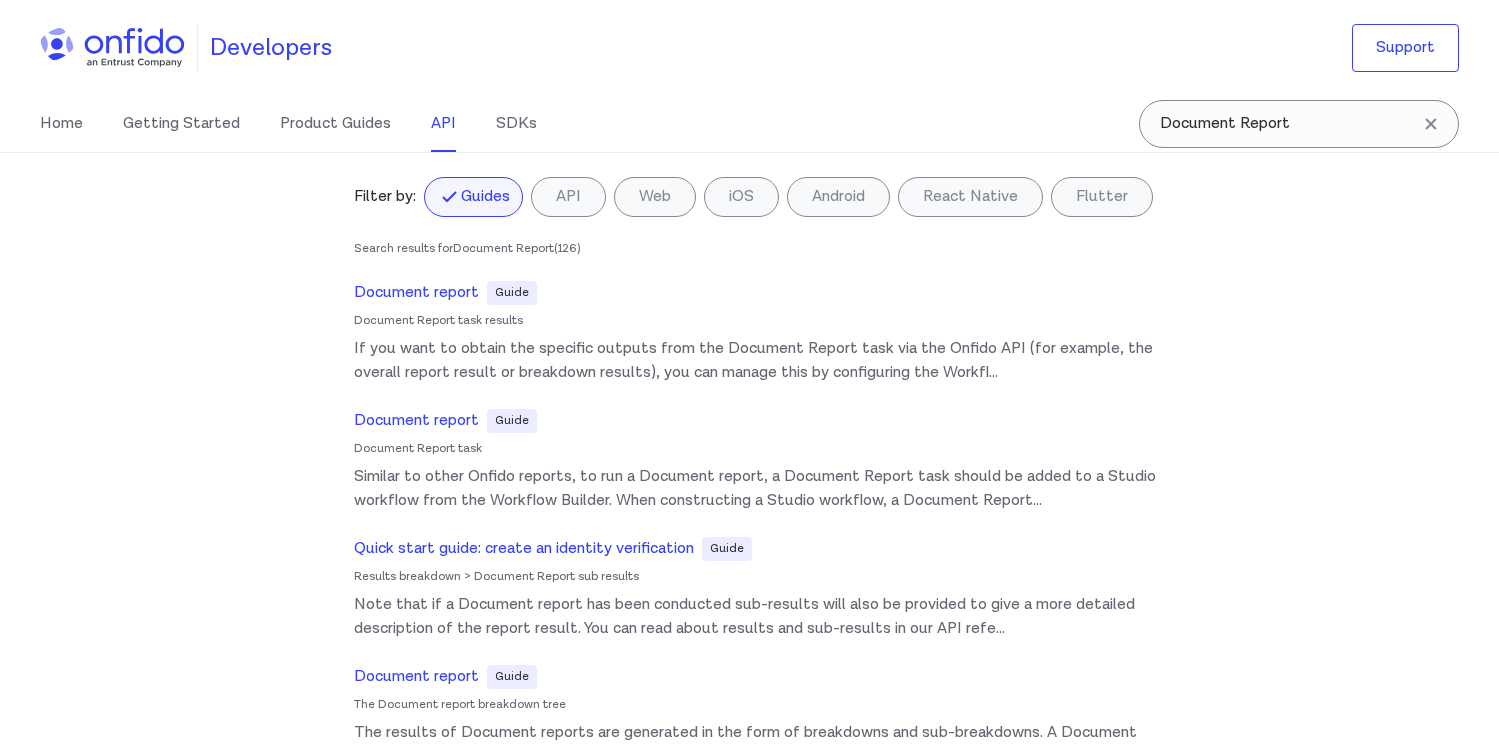 click on "Guides" at bounding box center (473, 197) 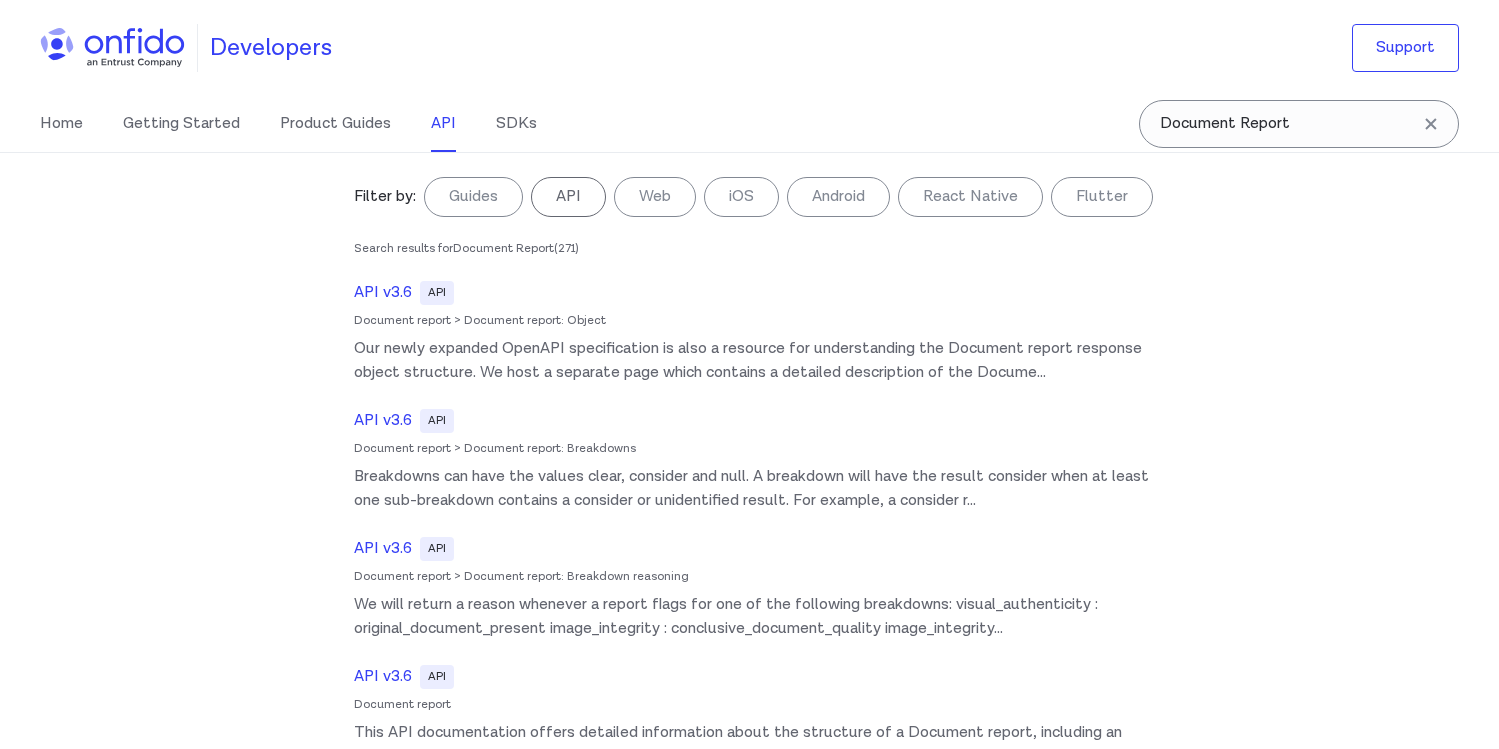 click on "API" at bounding box center (568, 197) 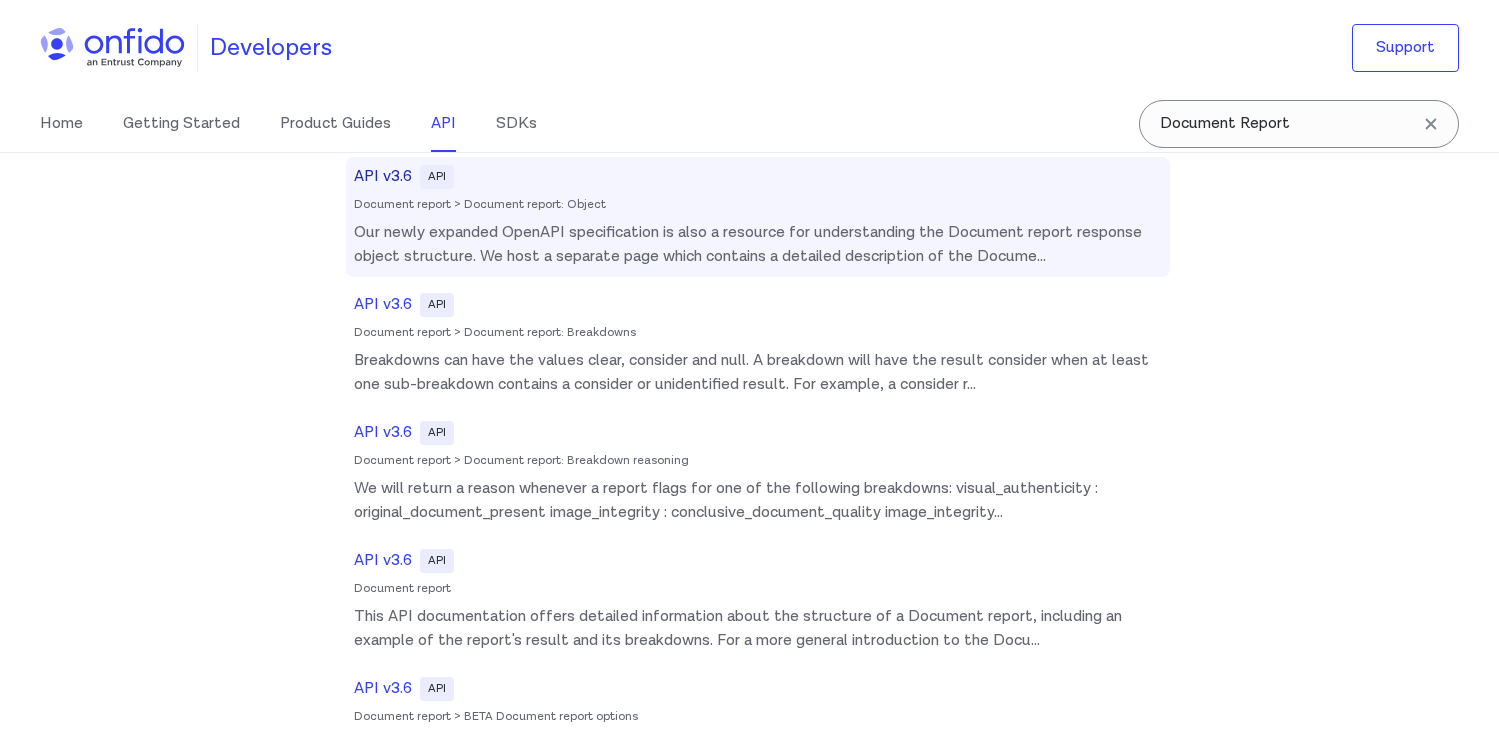 scroll, scrollTop: 0, scrollLeft: 0, axis: both 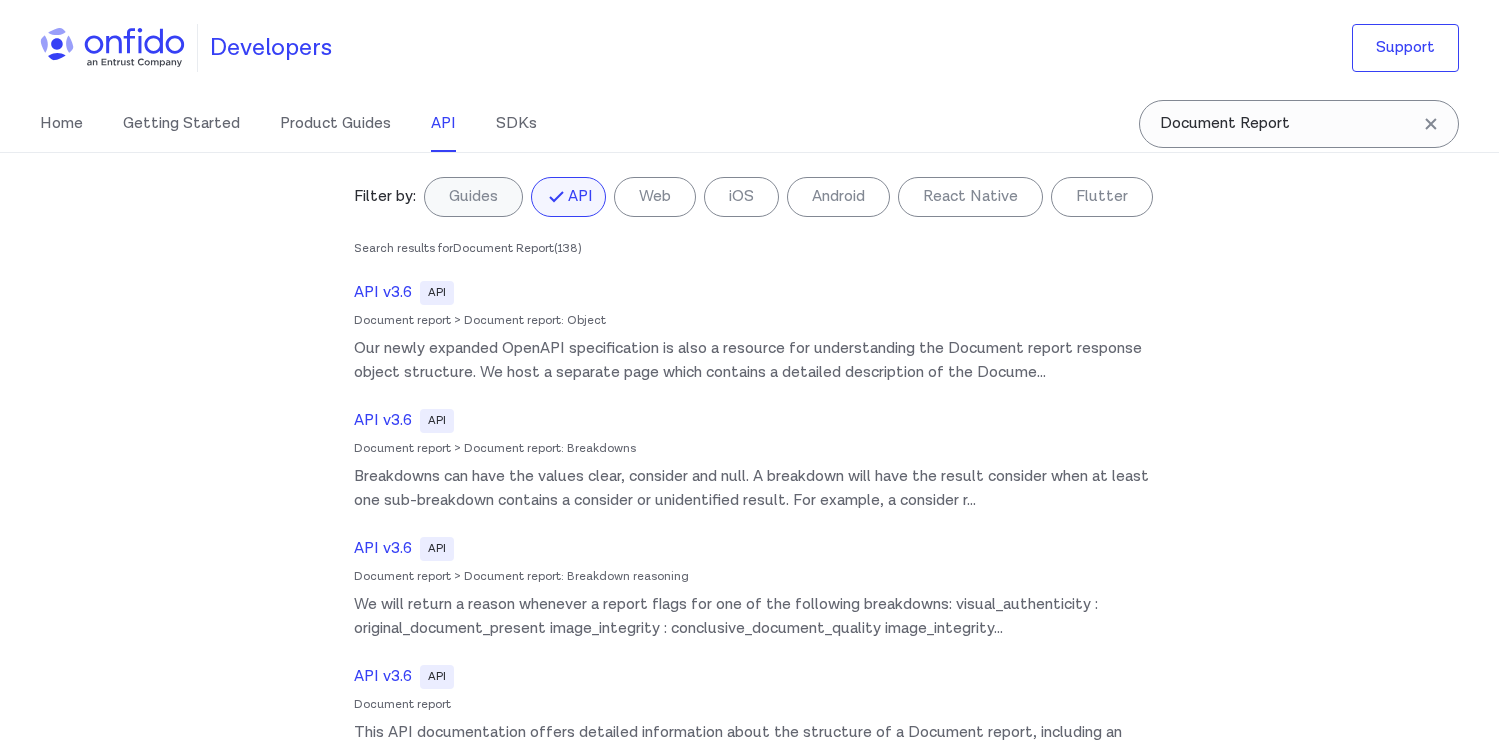 click on "API" at bounding box center (568, 197) 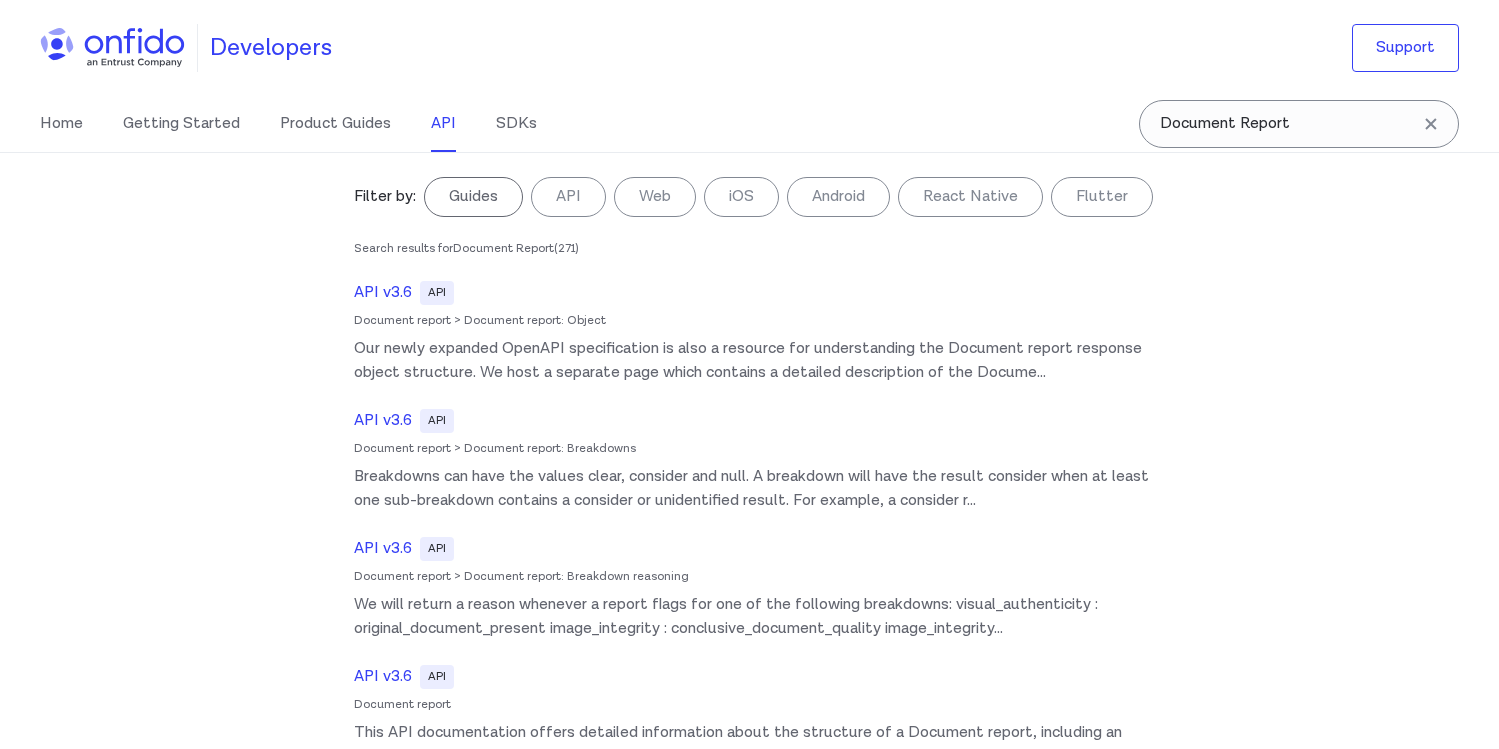 click on "Guides" at bounding box center [473, 197] 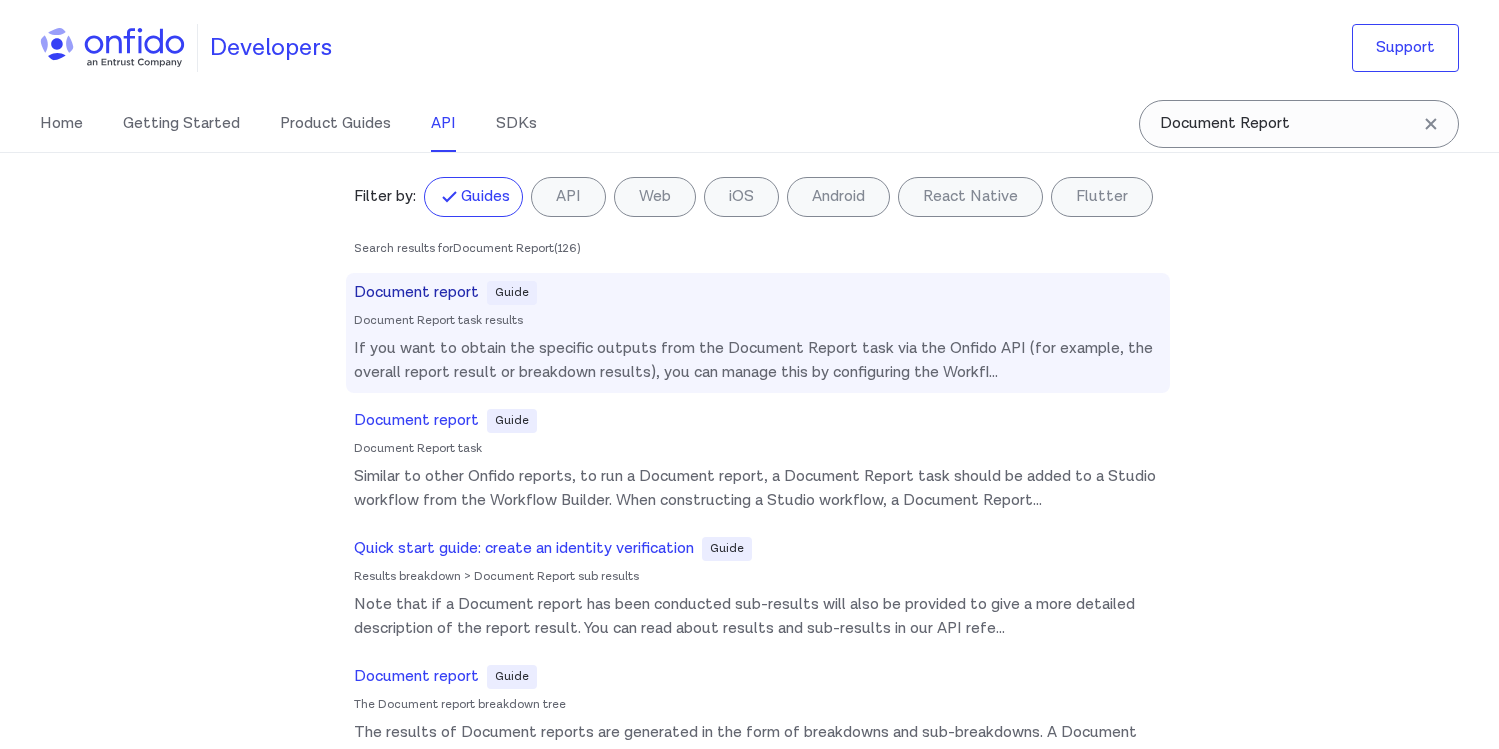 click on "Document report" at bounding box center (416, 293) 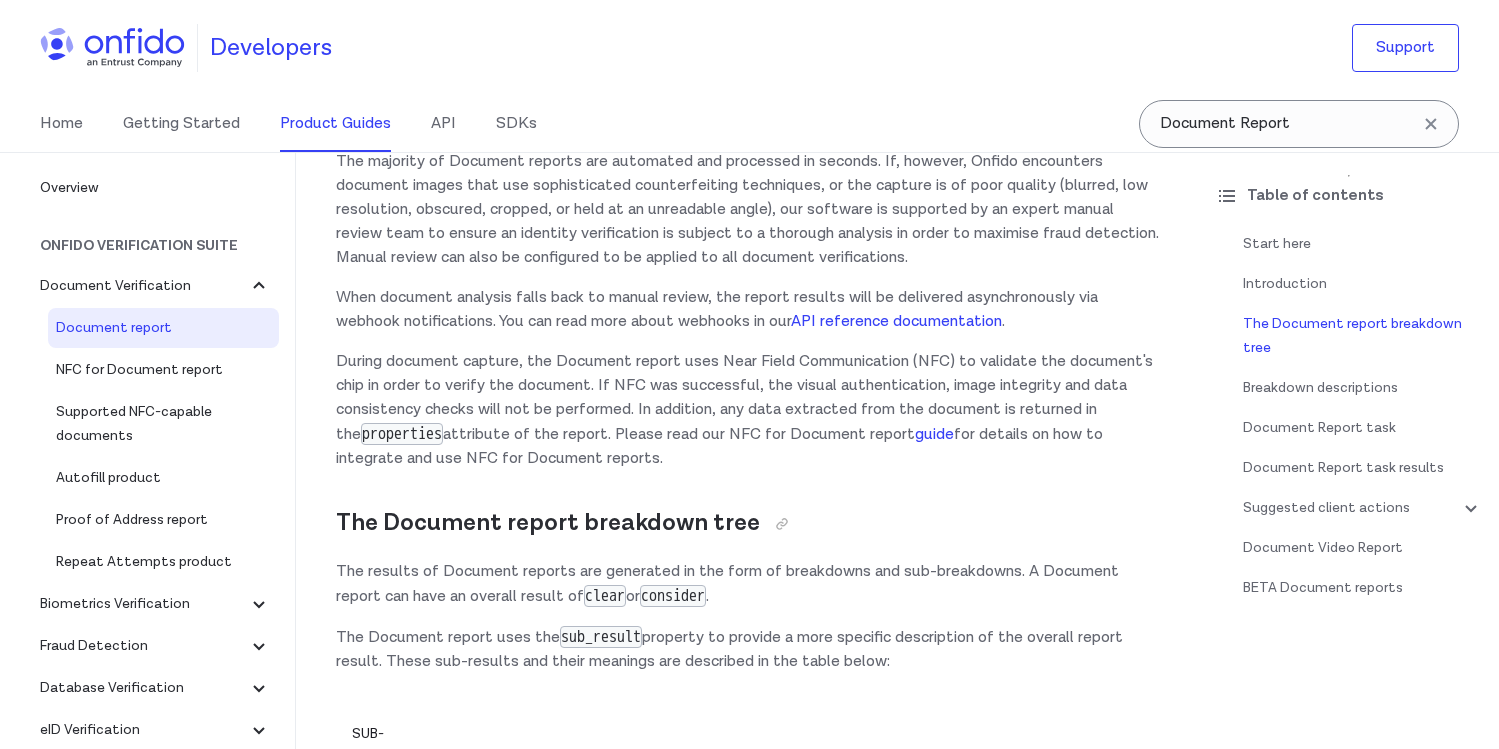 scroll, scrollTop: 0, scrollLeft: 0, axis: both 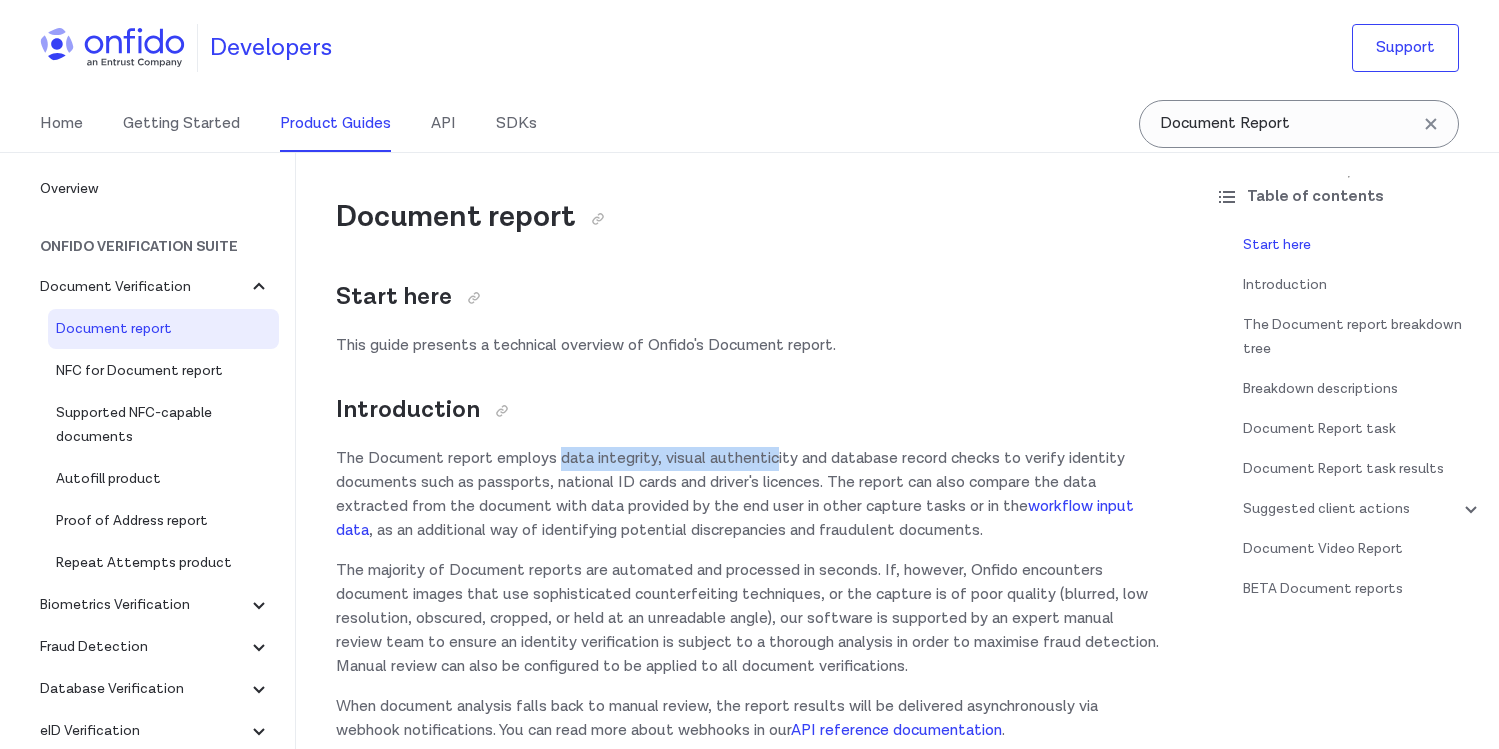 drag, startPoint x: 560, startPoint y: 461, endPoint x: 782, endPoint y: 449, distance: 222.32408 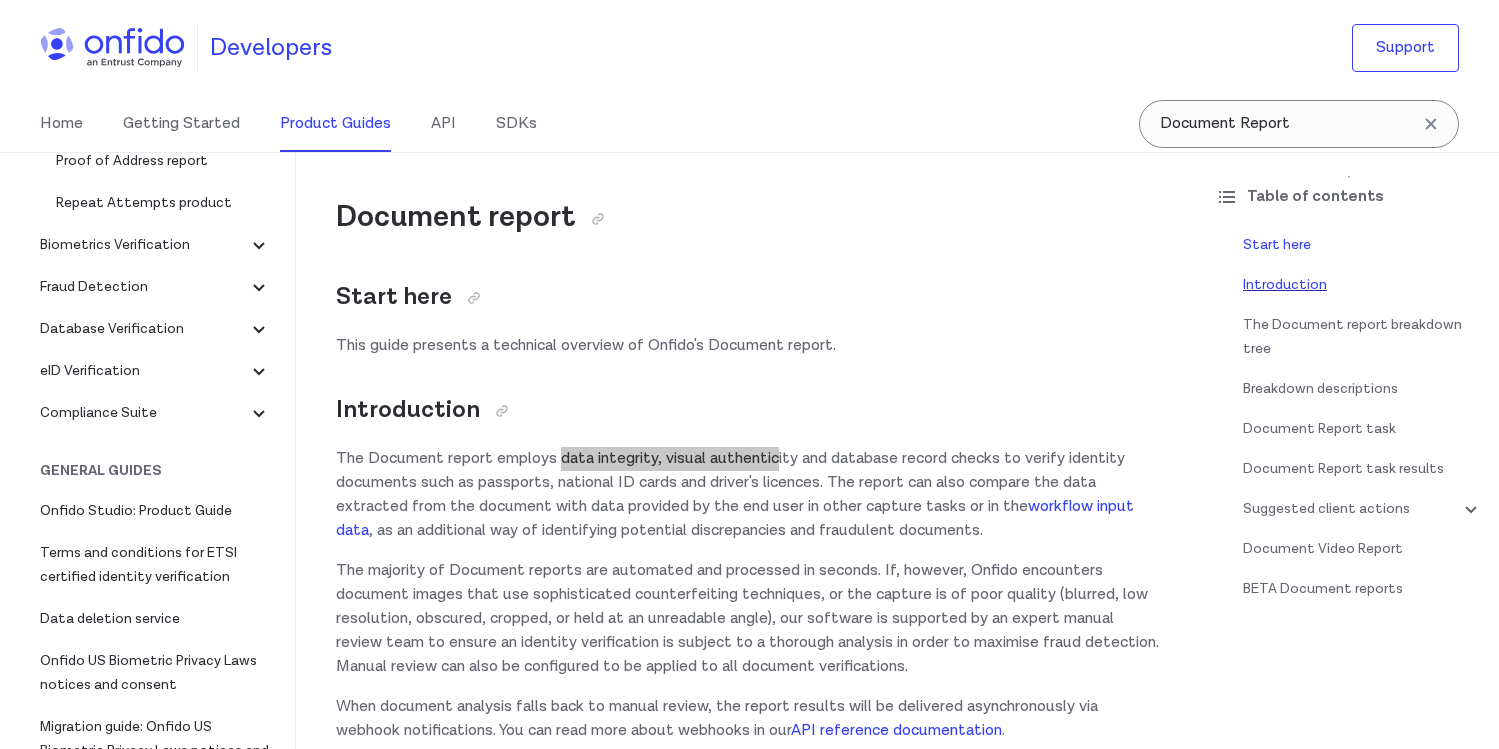scroll, scrollTop: 545, scrollLeft: 0, axis: vertical 